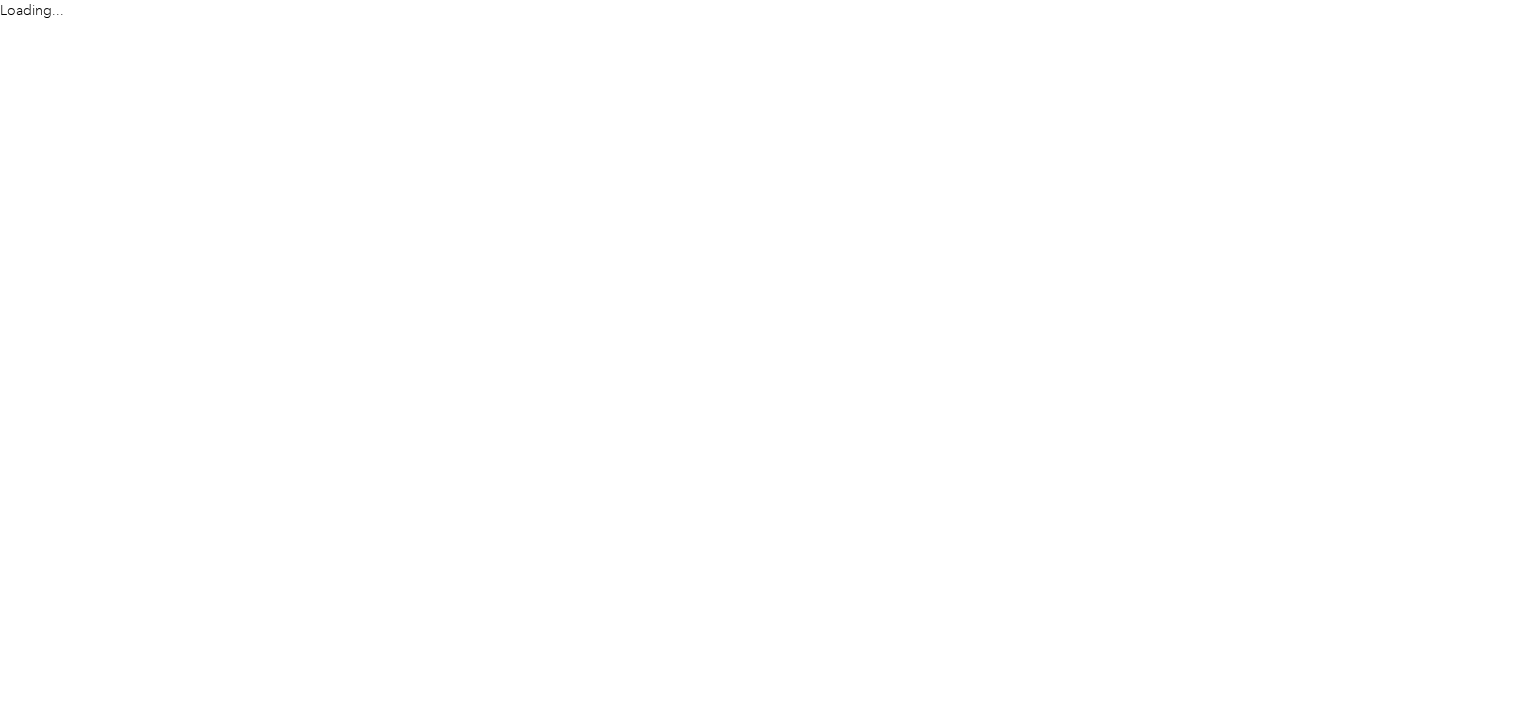scroll, scrollTop: 0, scrollLeft: 0, axis: both 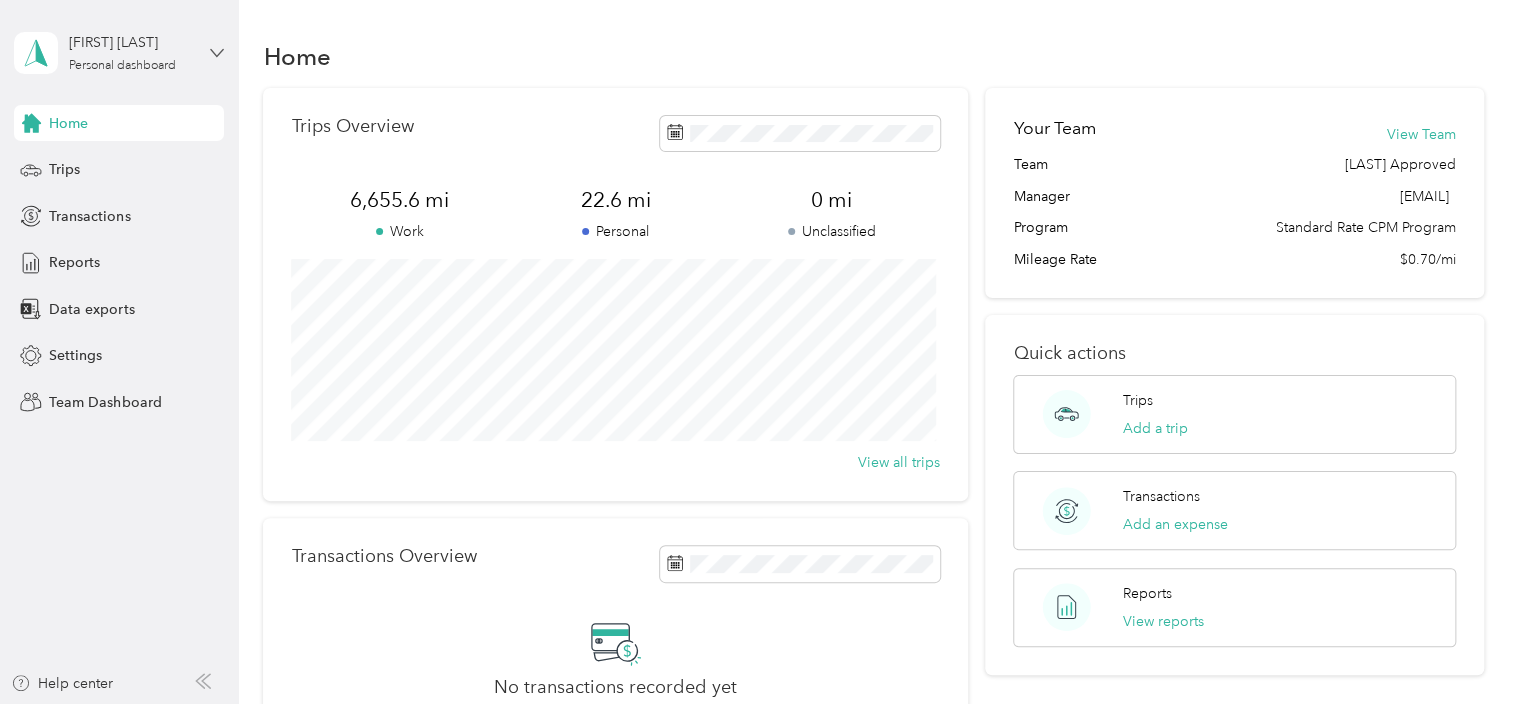 click 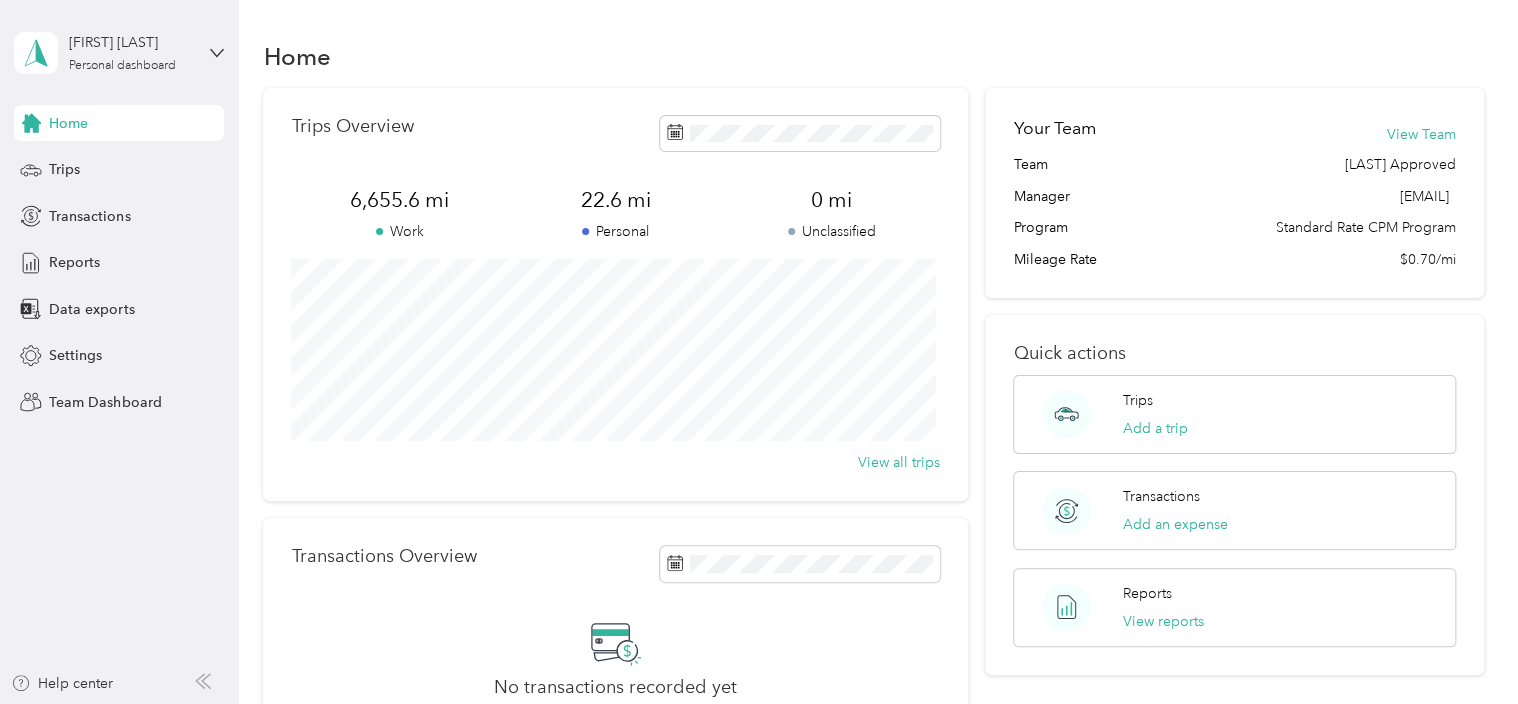 click on "Team dashboard" at bounding box center (167, 164) 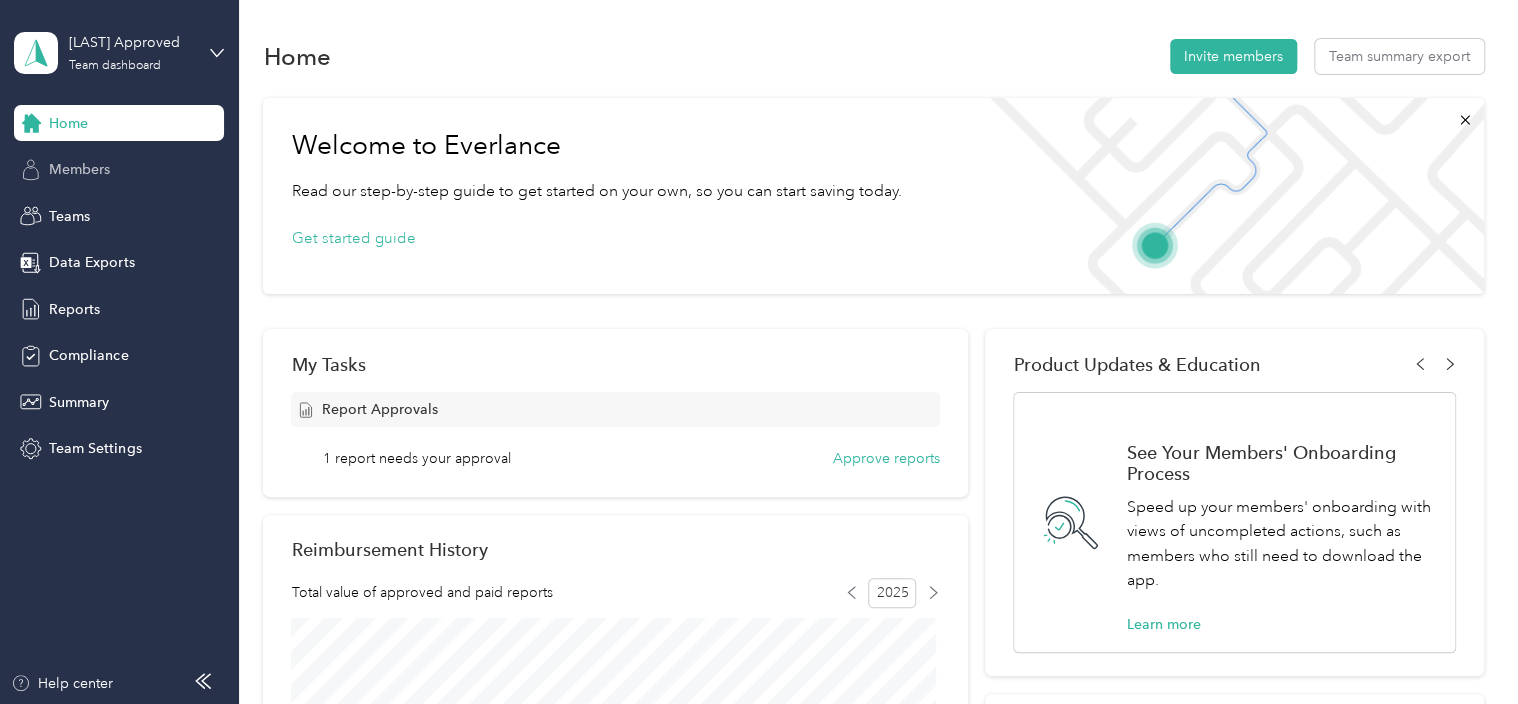 click on "Members" at bounding box center (79, 169) 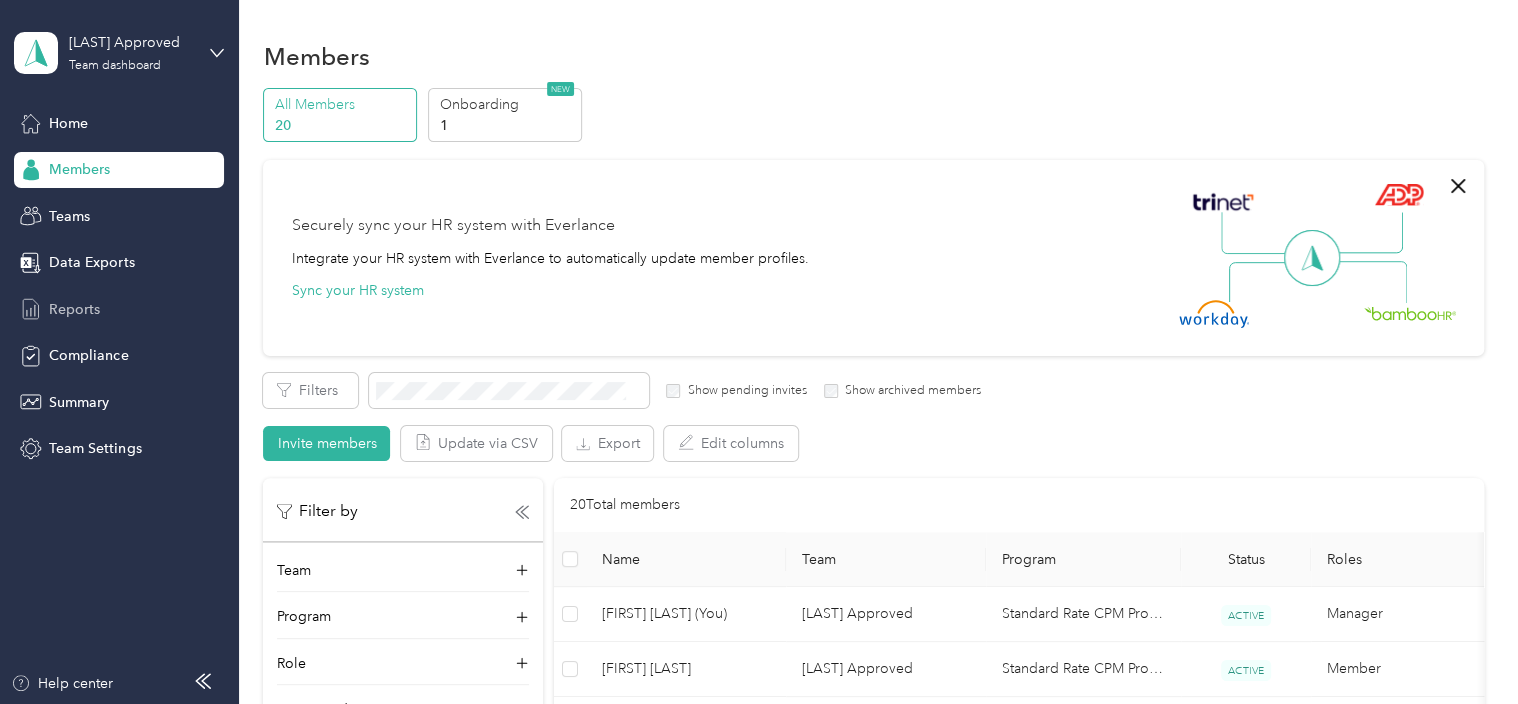 click on "Reports" at bounding box center (74, 309) 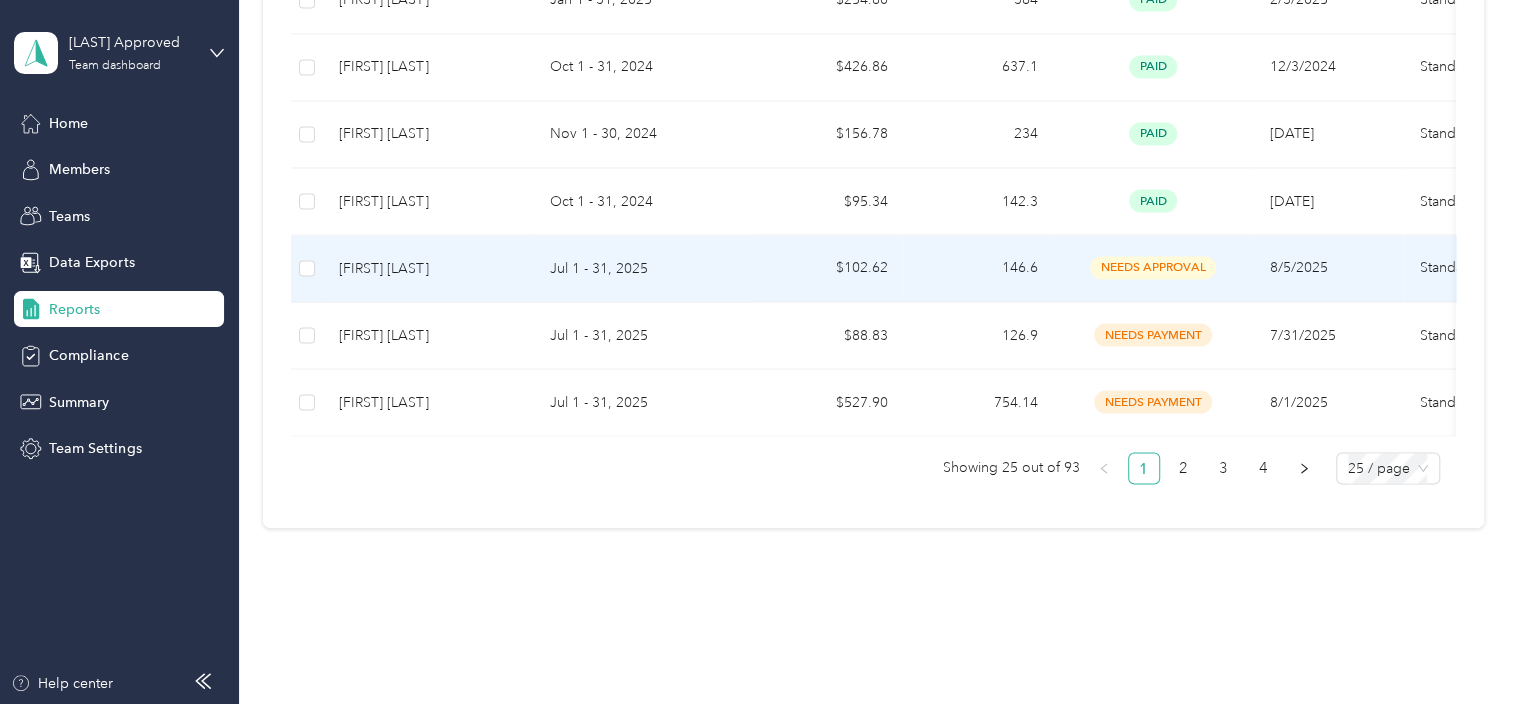 scroll, scrollTop: 1755, scrollLeft: 0, axis: vertical 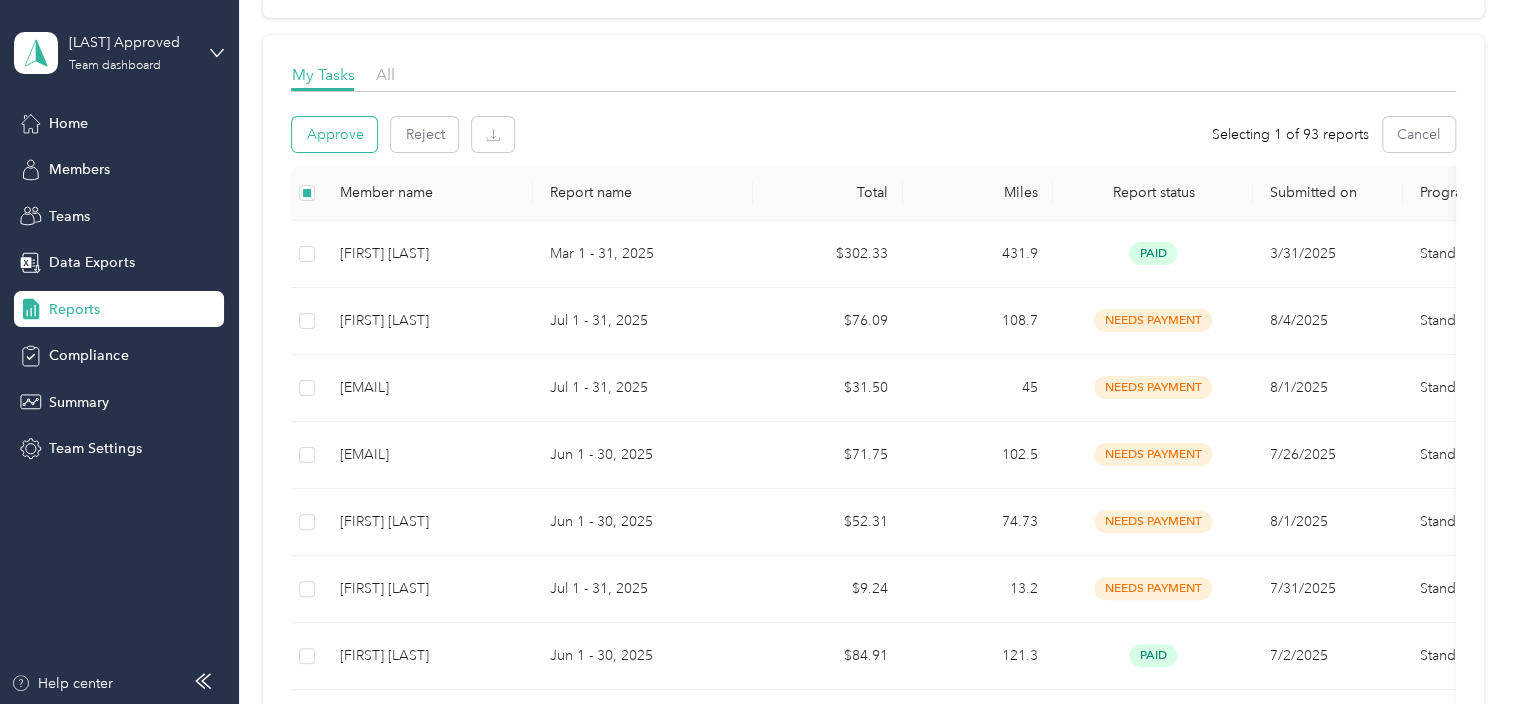 click on "Approve" at bounding box center [334, 134] 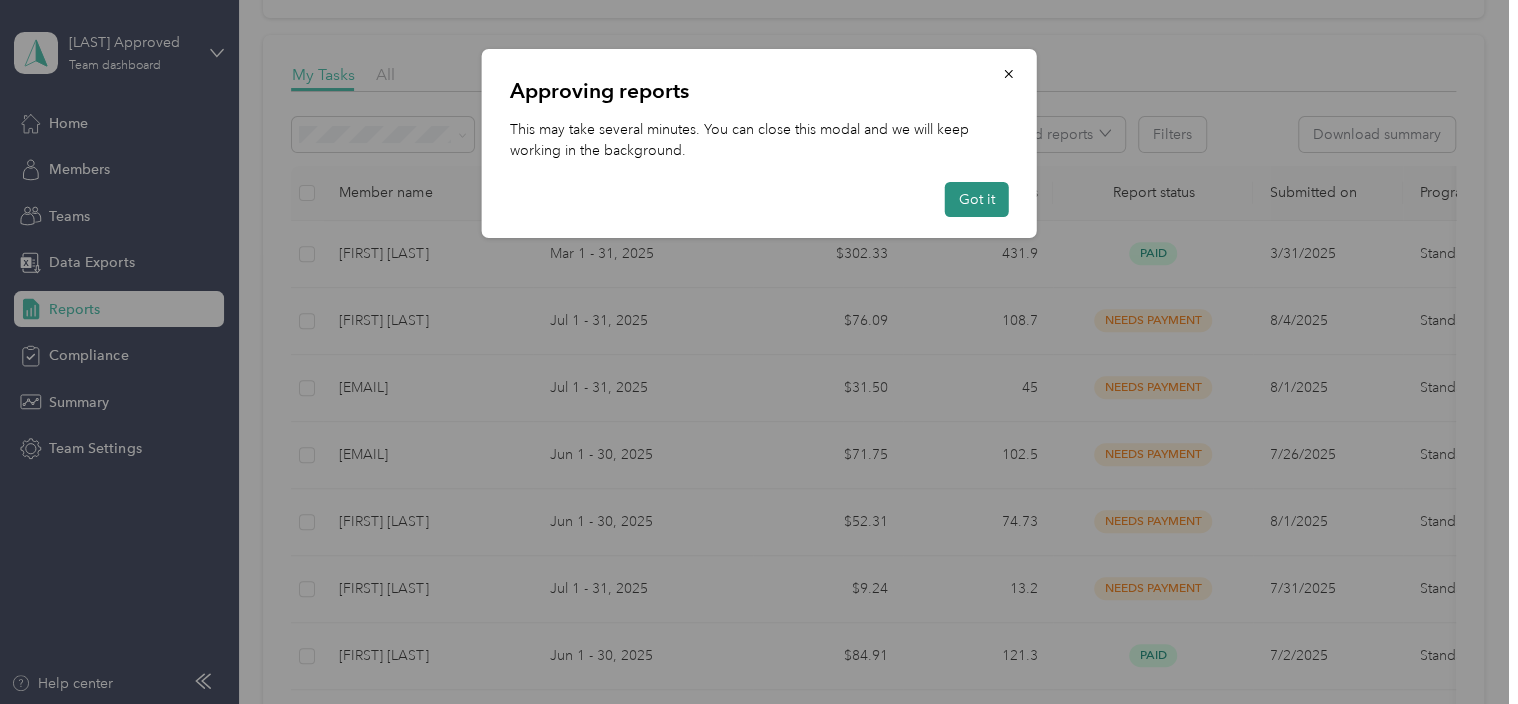 click on "Got it" at bounding box center (977, 199) 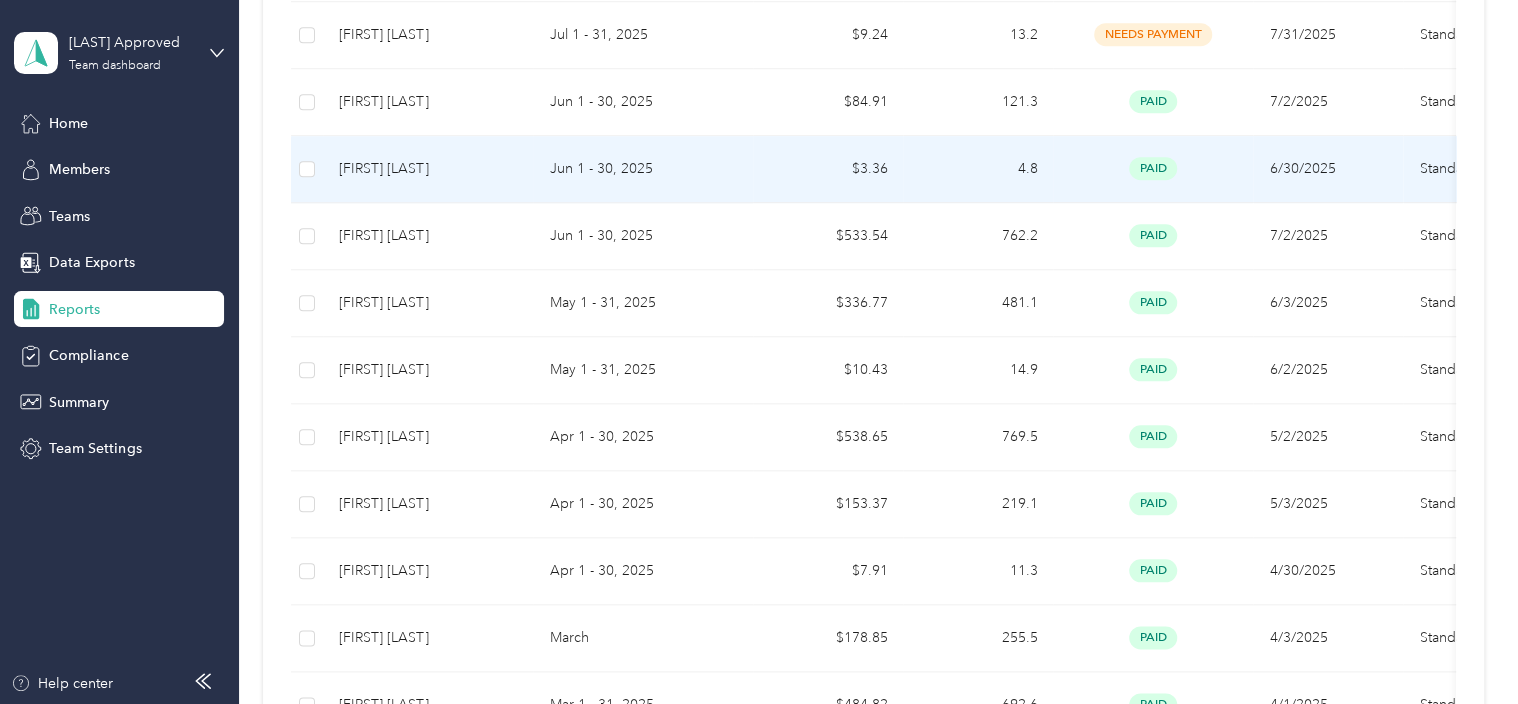 scroll, scrollTop: 555, scrollLeft: 0, axis: vertical 